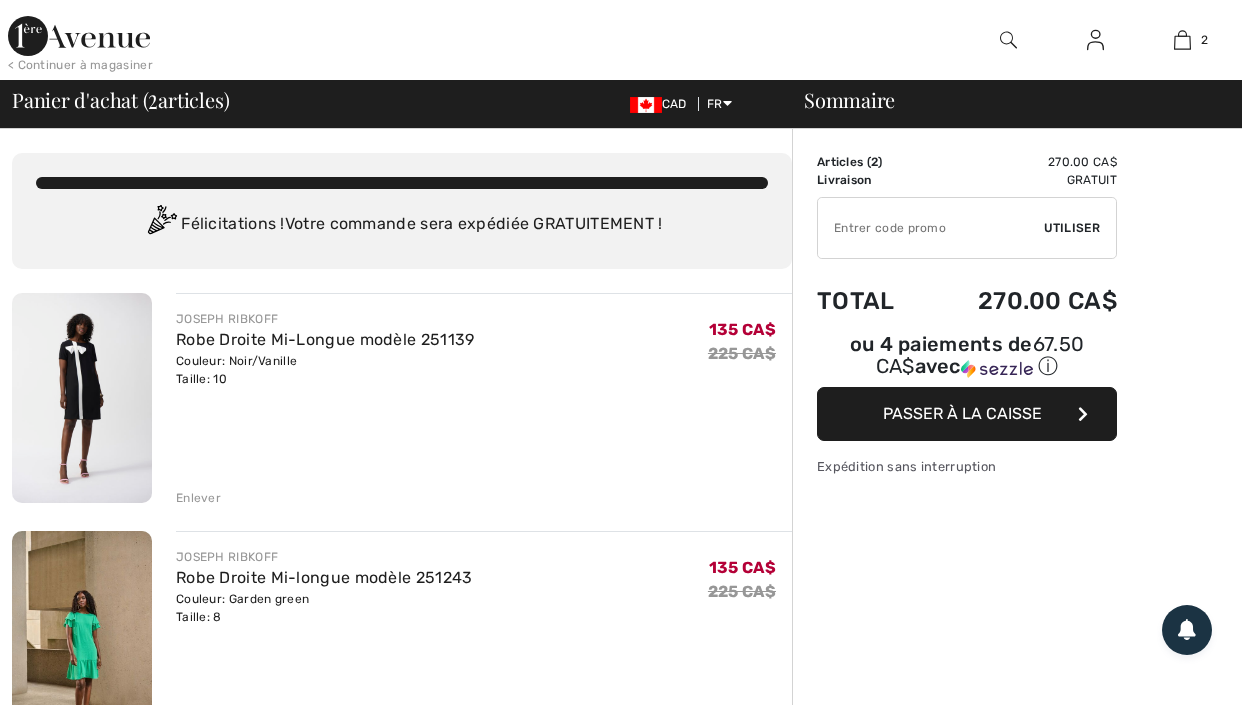 scroll, scrollTop: 0, scrollLeft: 0, axis: both 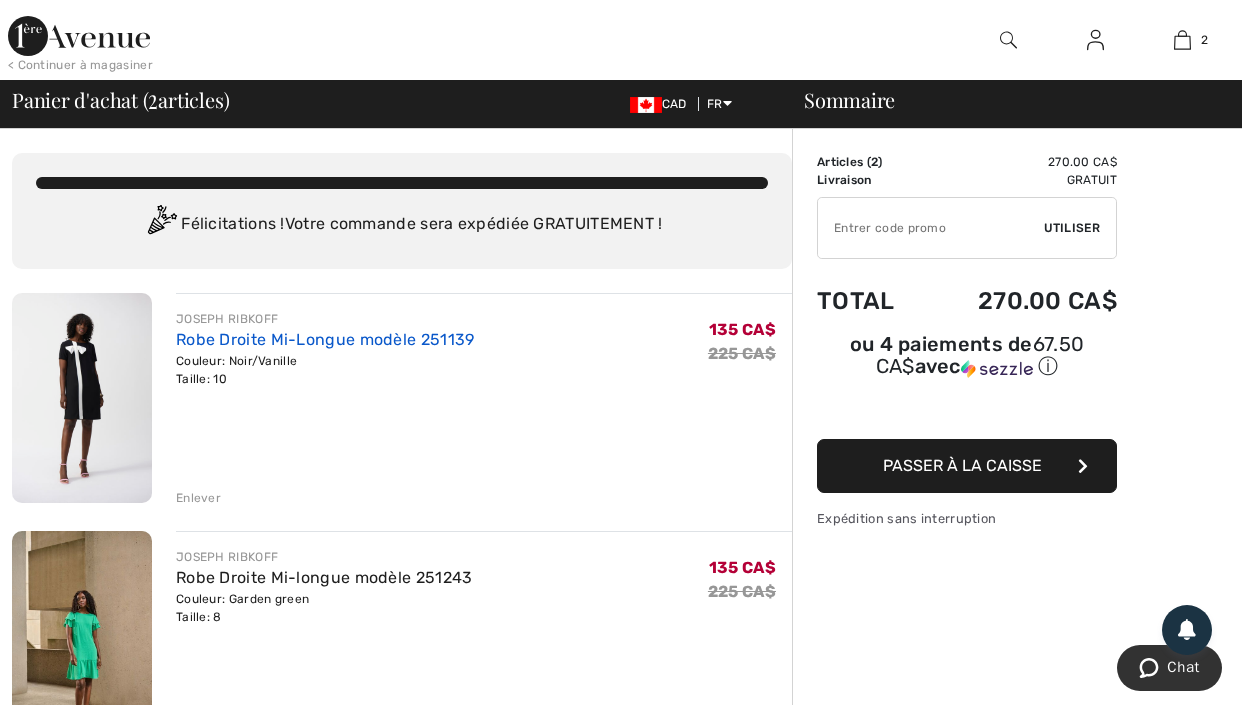 click on "Robe Droite Mi-Longue modèle 251139" at bounding box center (325, 339) 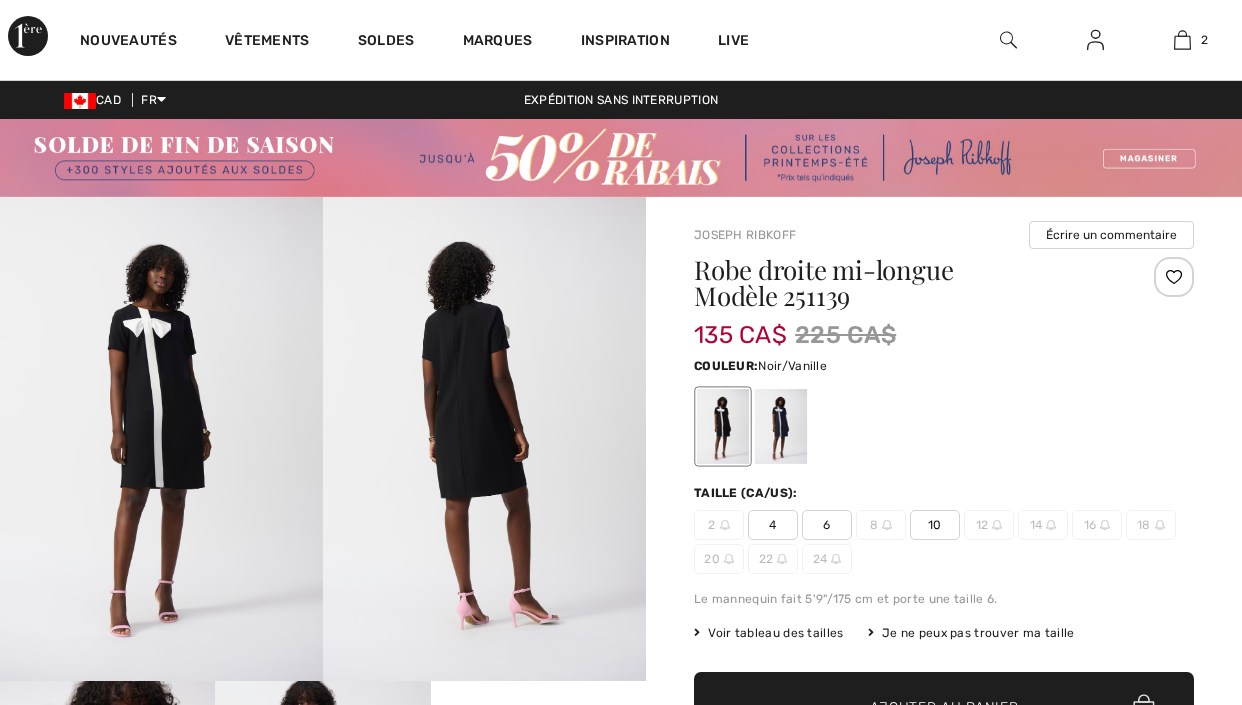 scroll, scrollTop: 0, scrollLeft: 0, axis: both 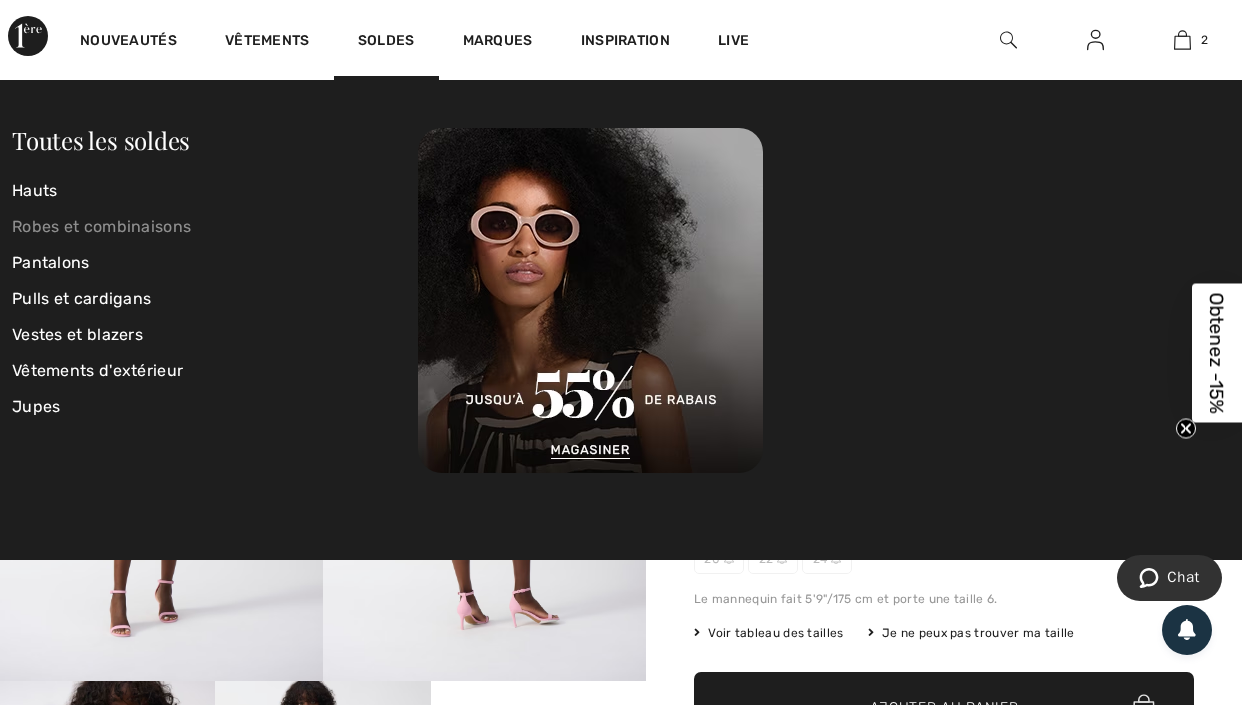 click on "Robes et combinaisons" at bounding box center (215, 227) 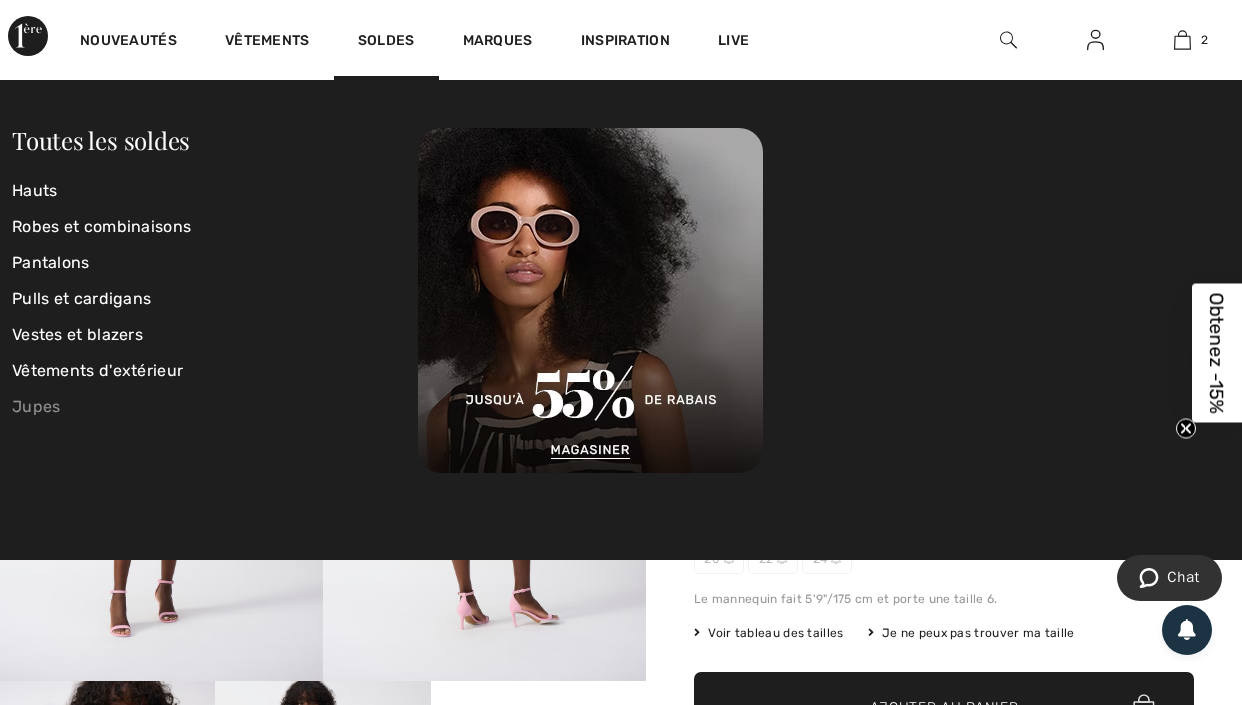 scroll, scrollTop: 435, scrollLeft: 0, axis: vertical 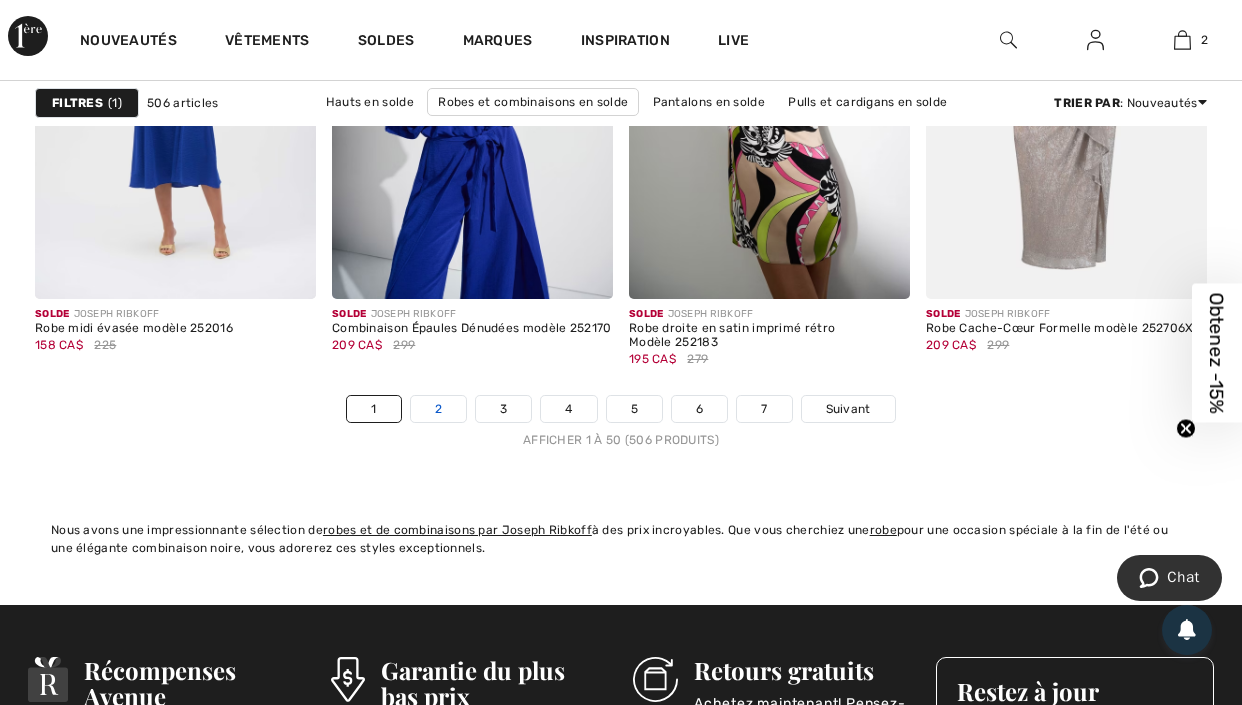 click on "2" at bounding box center (438, 409) 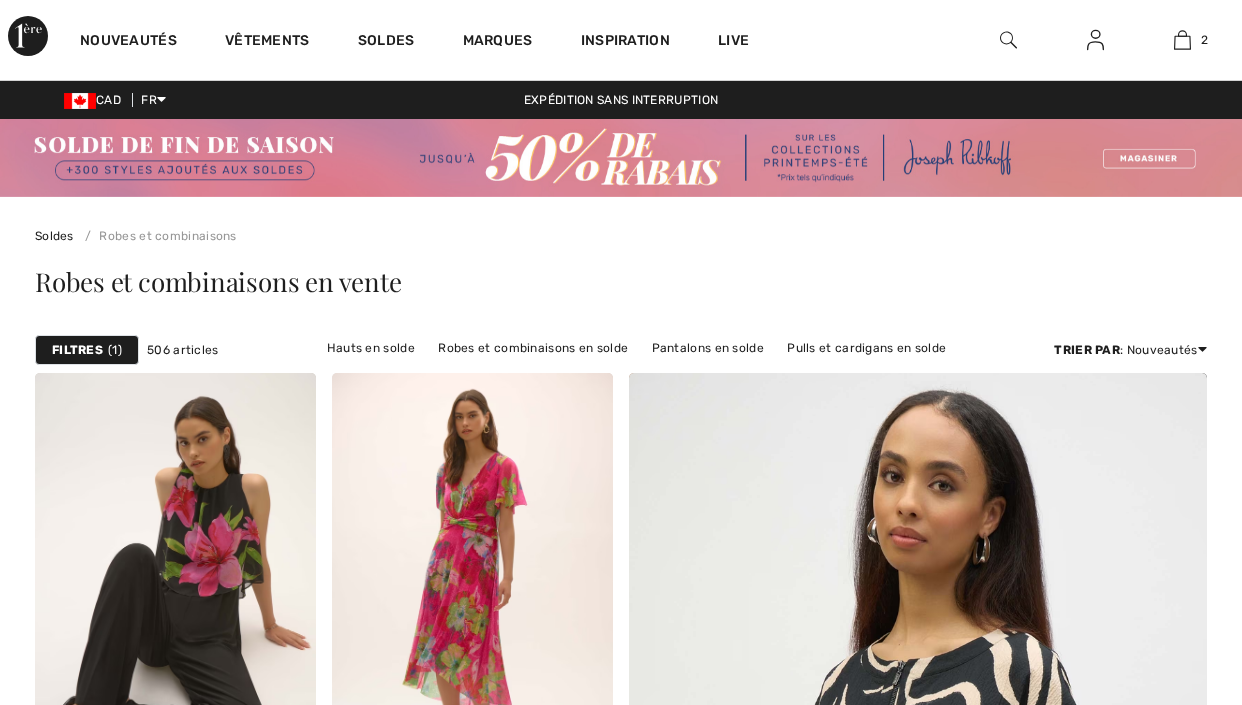 scroll, scrollTop: 0, scrollLeft: 0, axis: both 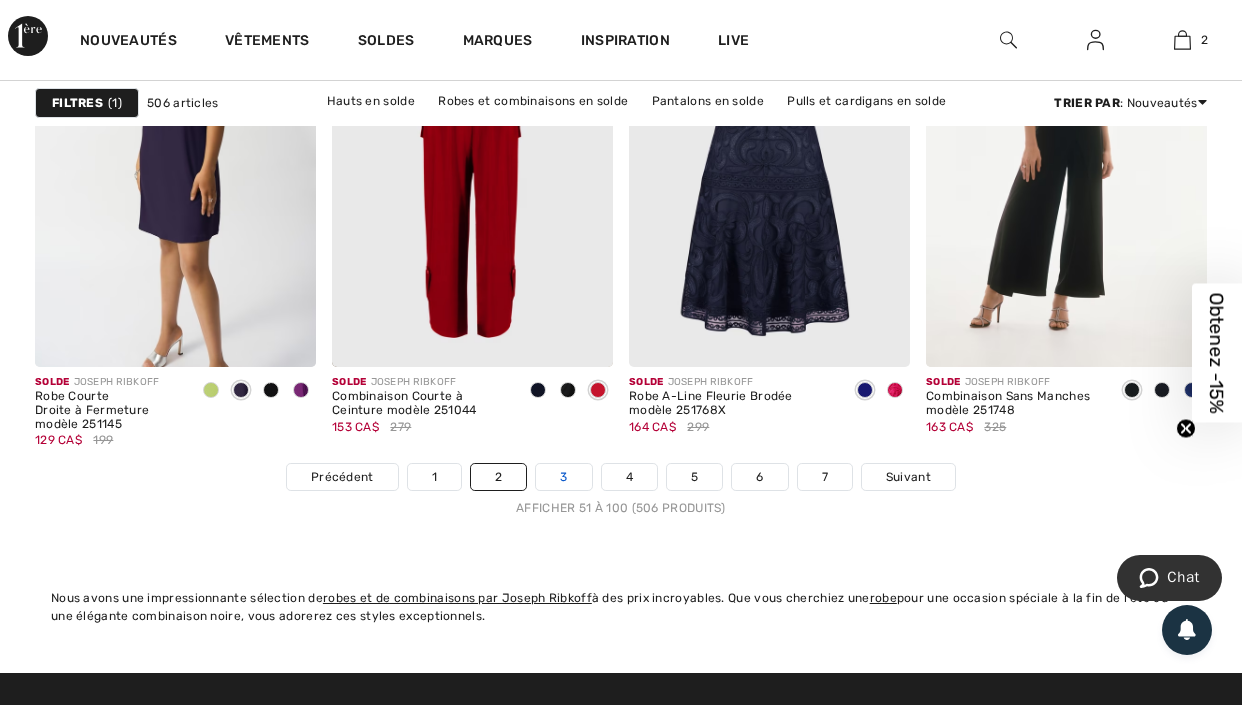 click on "3" at bounding box center (563, 477) 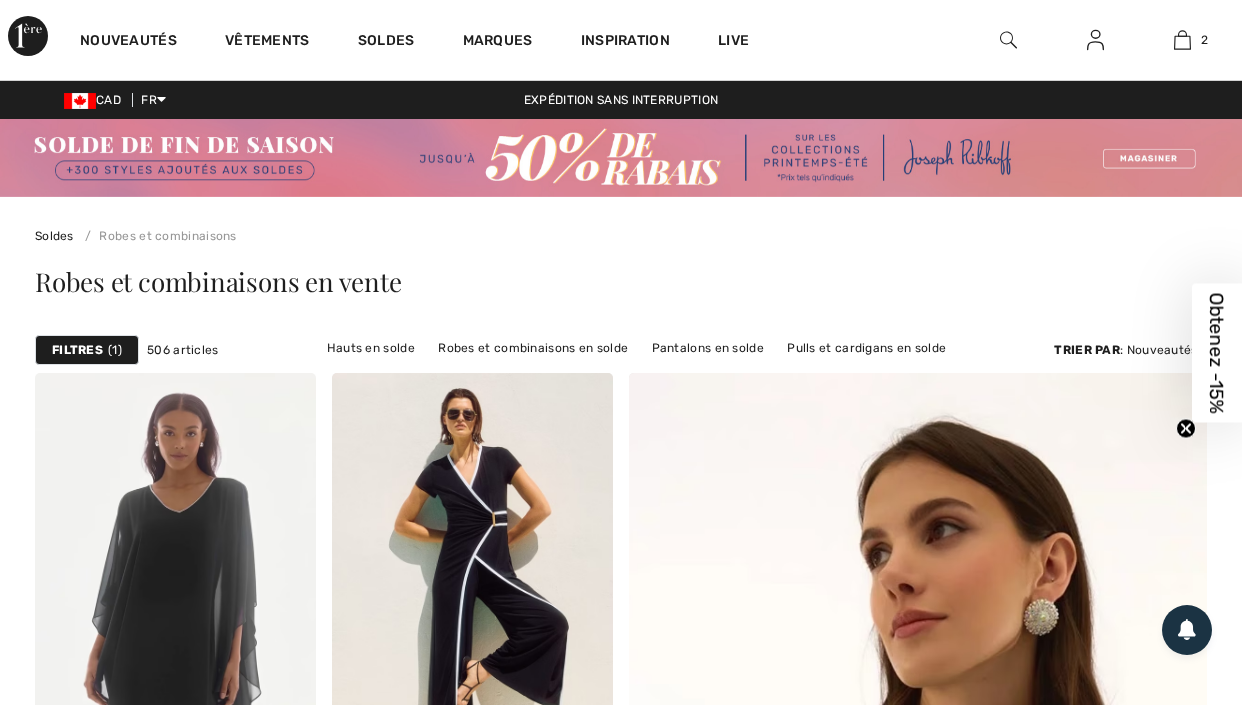 scroll, scrollTop: 0, scrollLeft: 0, axis: both 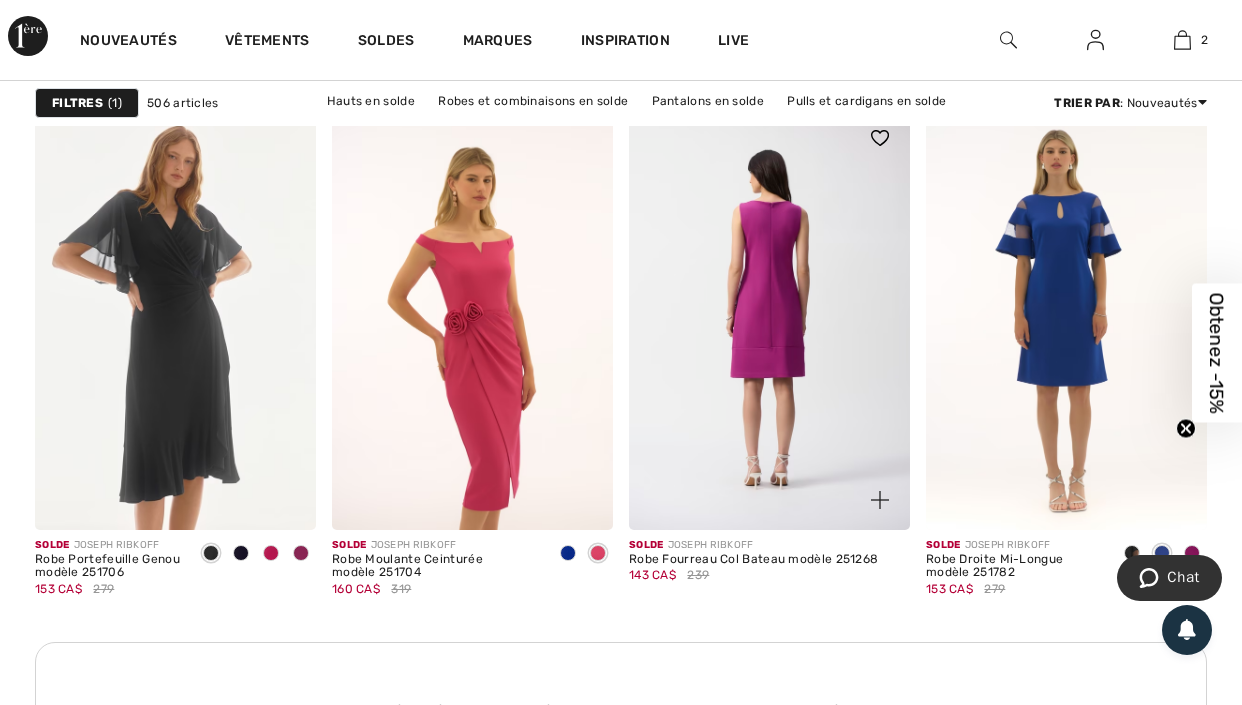 click at bounding box center [769, 319] 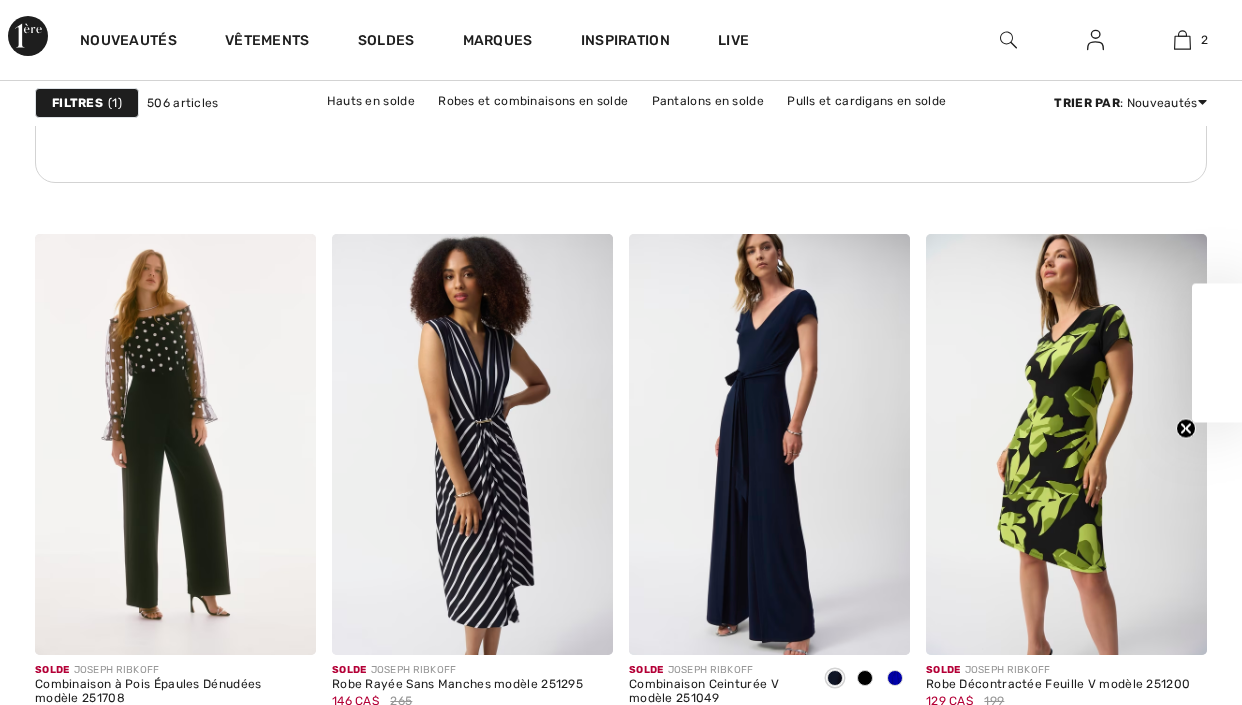 scroll, scrollTop: 2475, scrollLeft: 0, axis: vertical 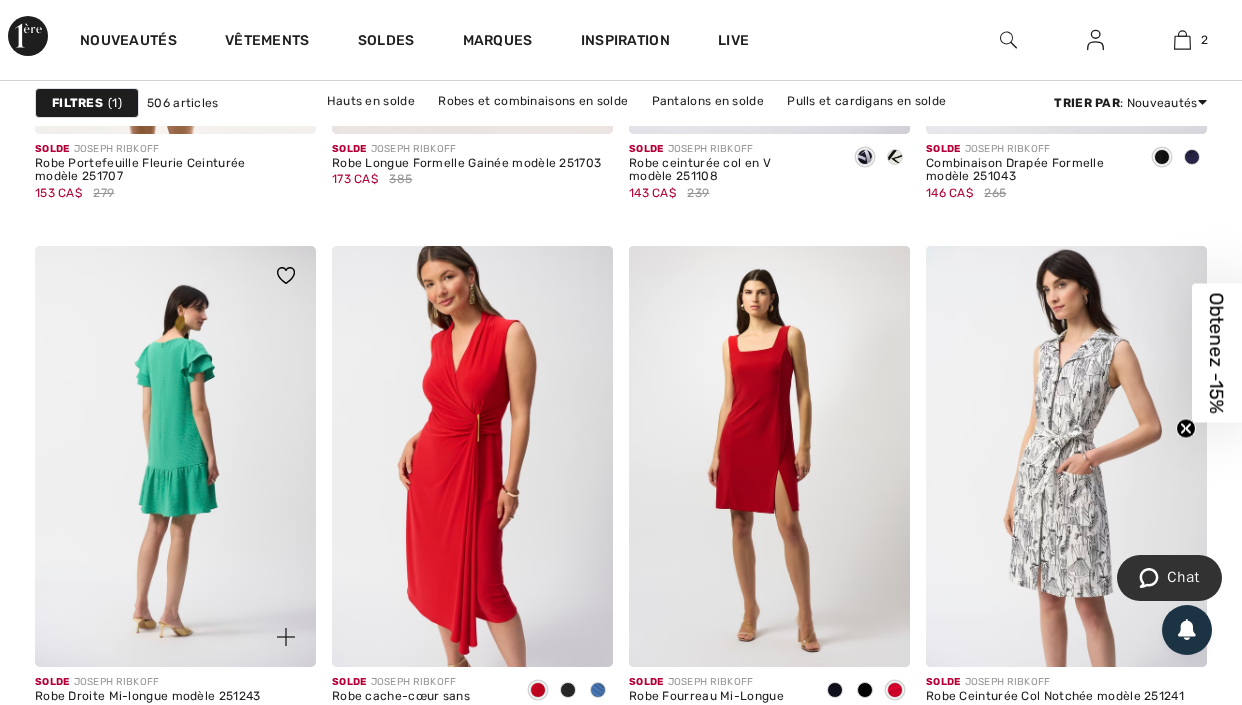 click at bounding box center (175, 457) 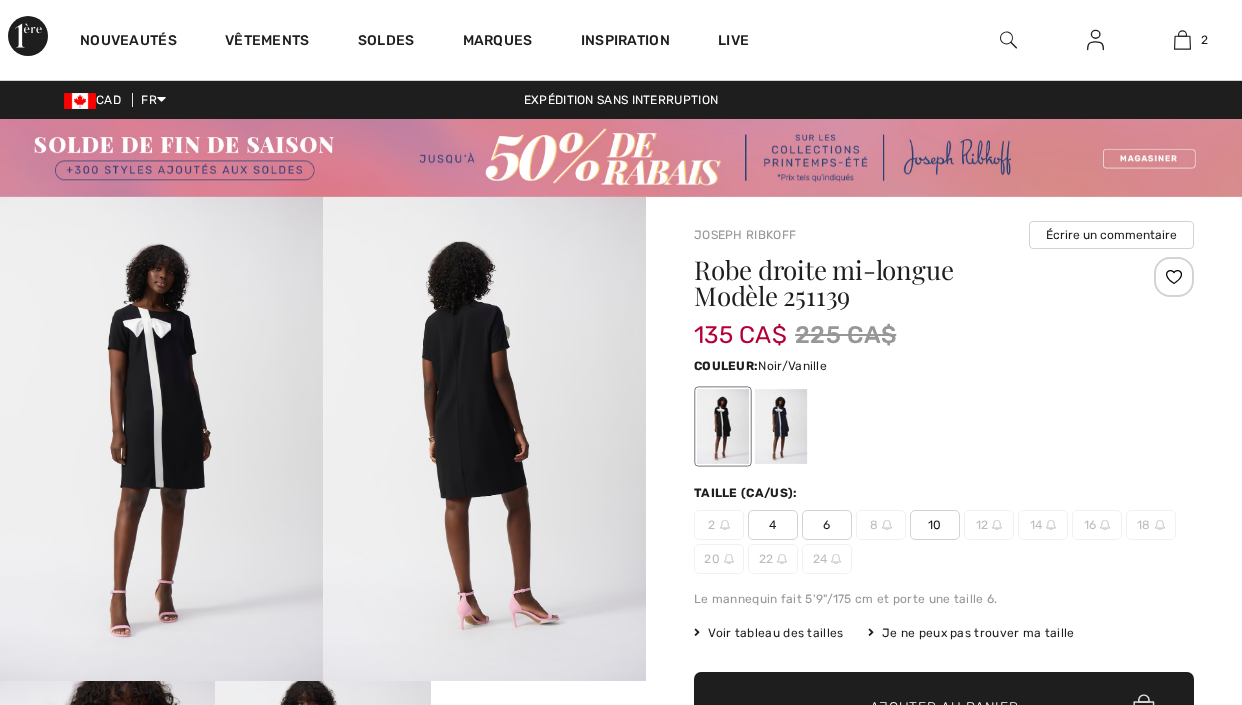 scroll, scrollTop: 0, scrollLeft: 0, axis: both 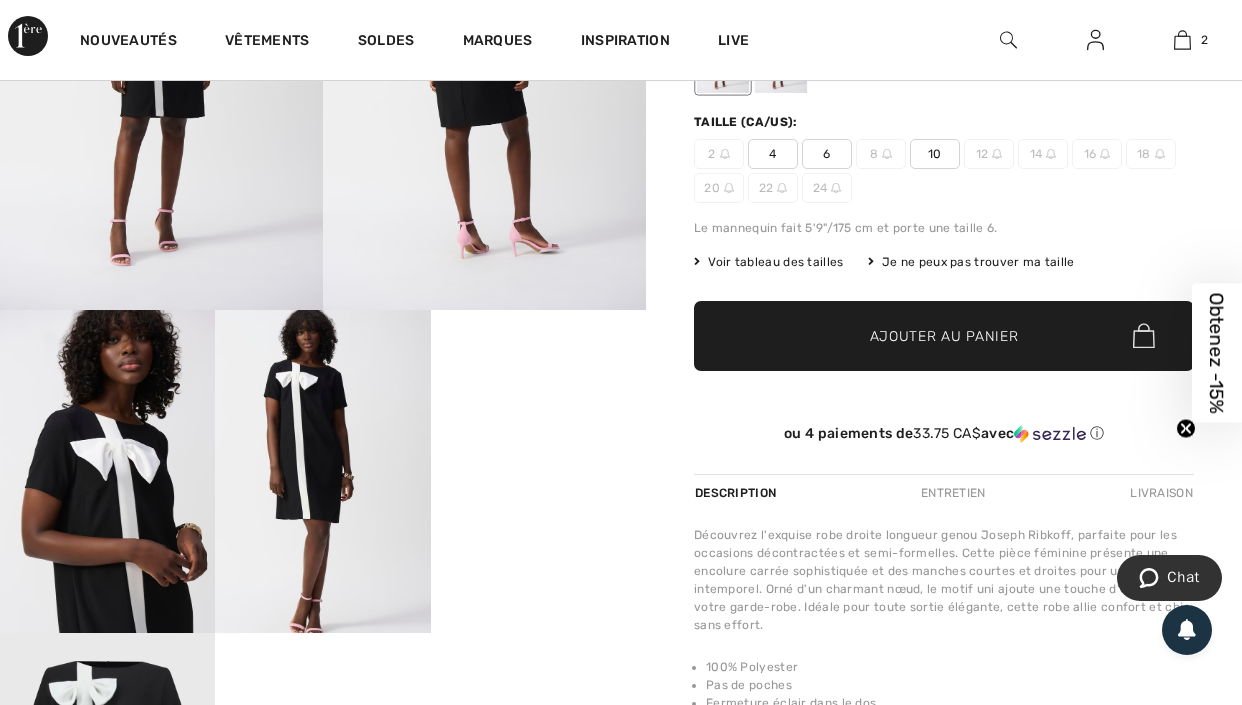 click at bounding box center [107, 471] 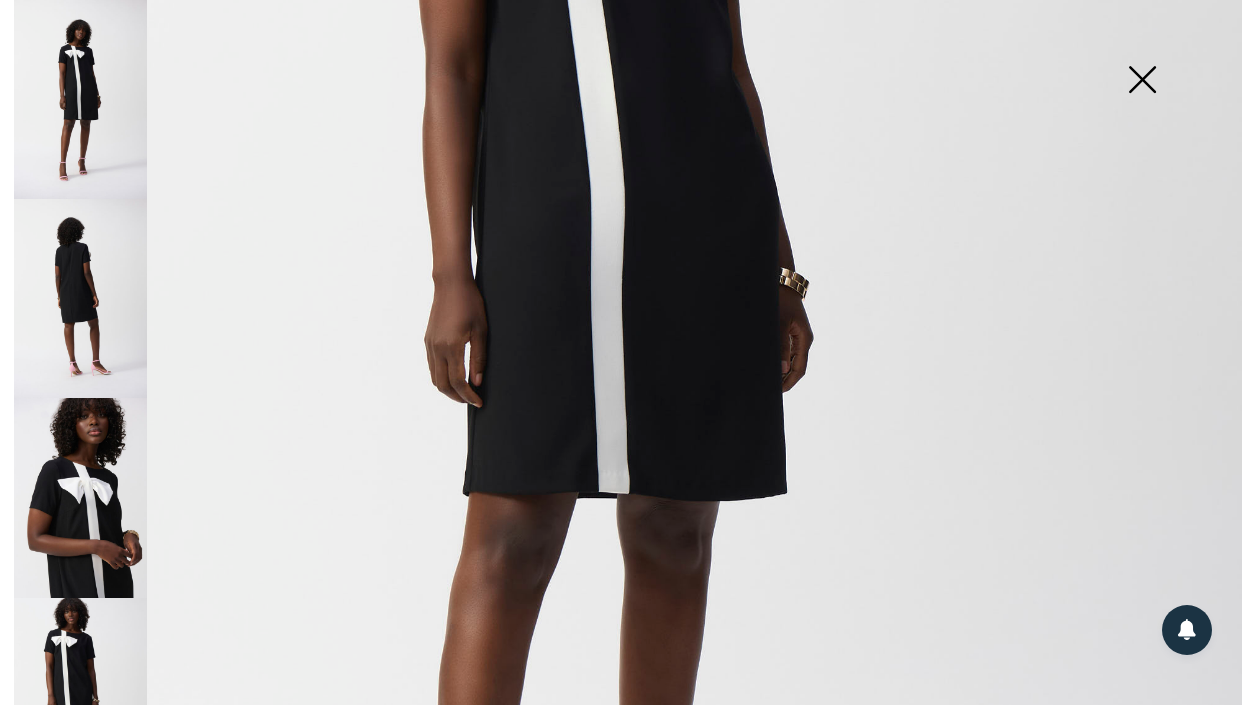 scroll, scrollTop: 821, scrollLeft: 0, axis: vertical 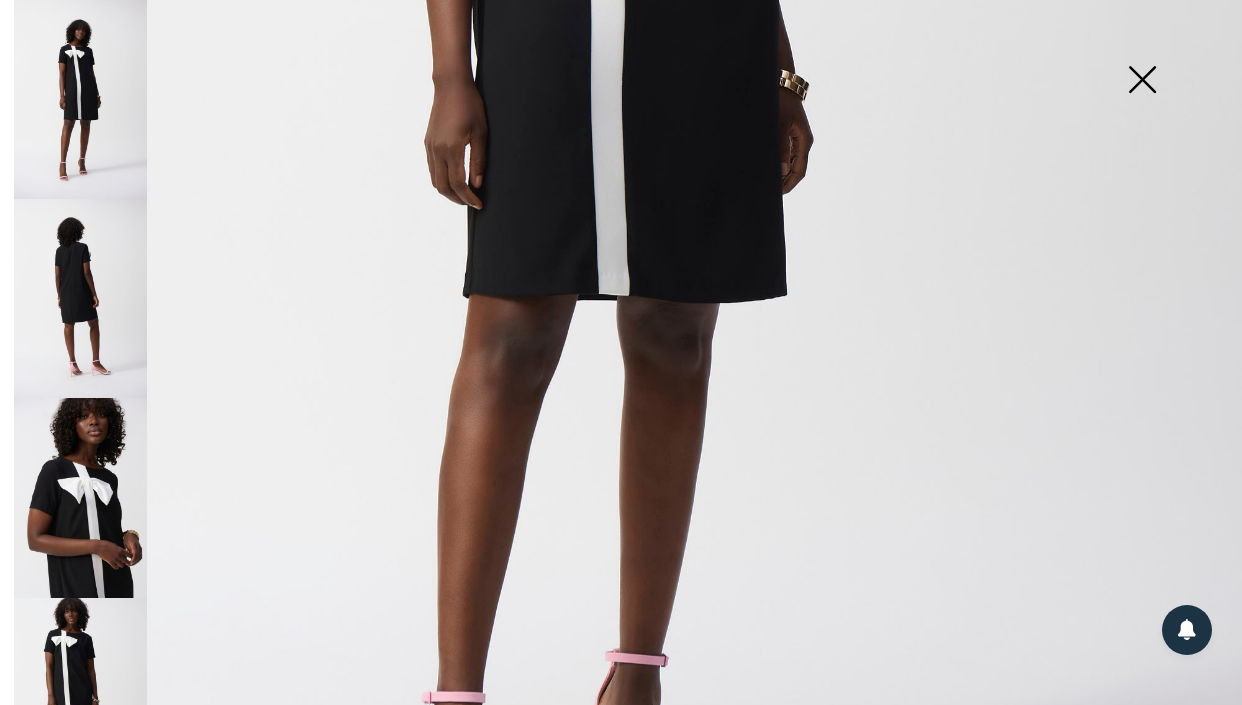 click at bounding box center [80, 697] 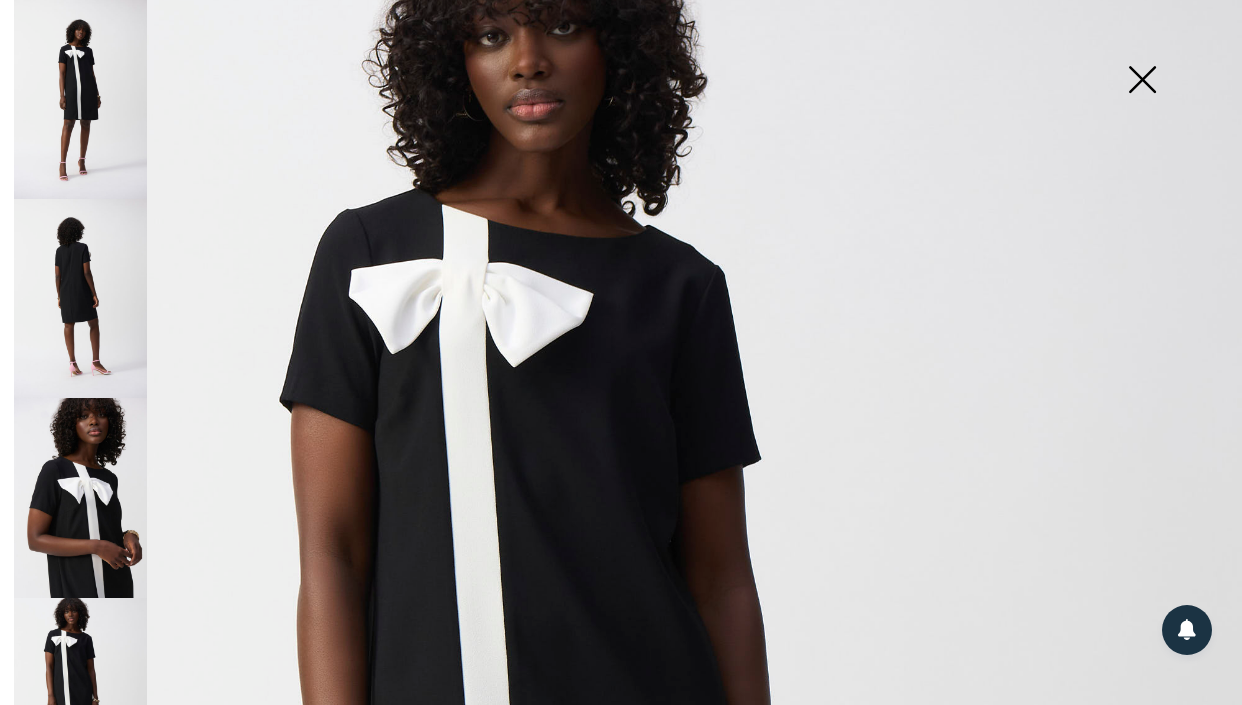 scroll, scrollTop: 0, scrollLeft: 0, axis: both 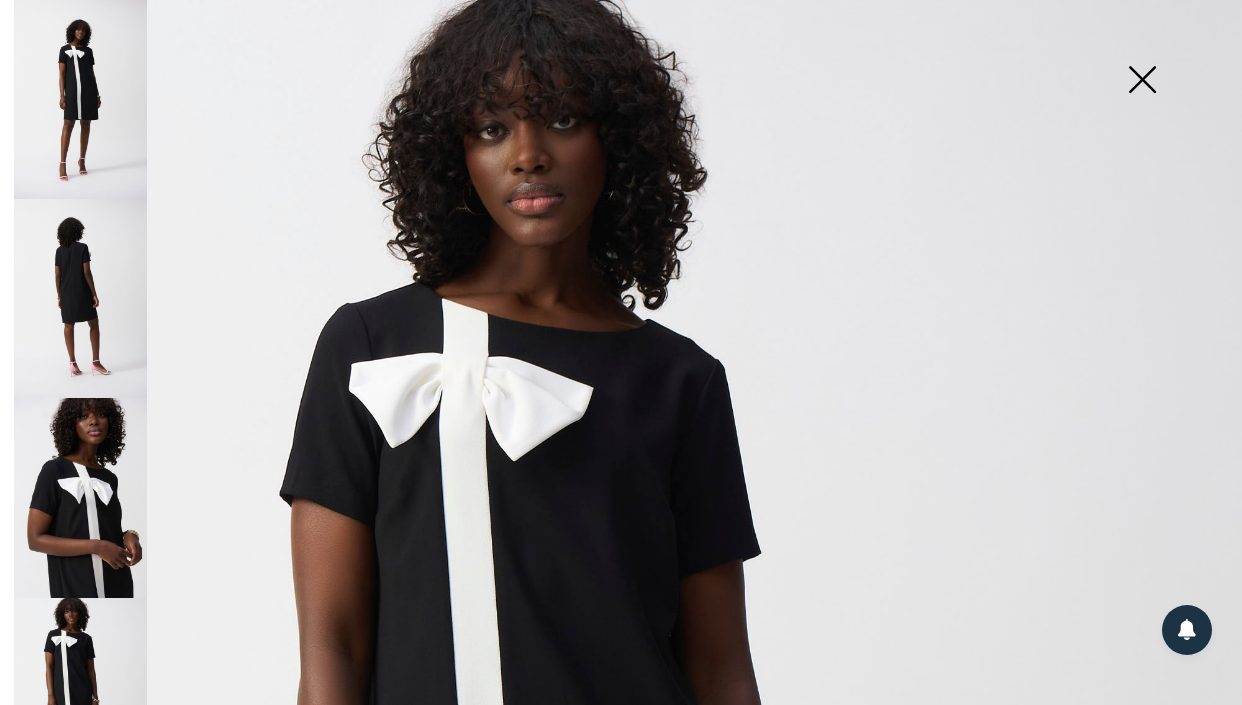 click at bounding box center (1142, 81) 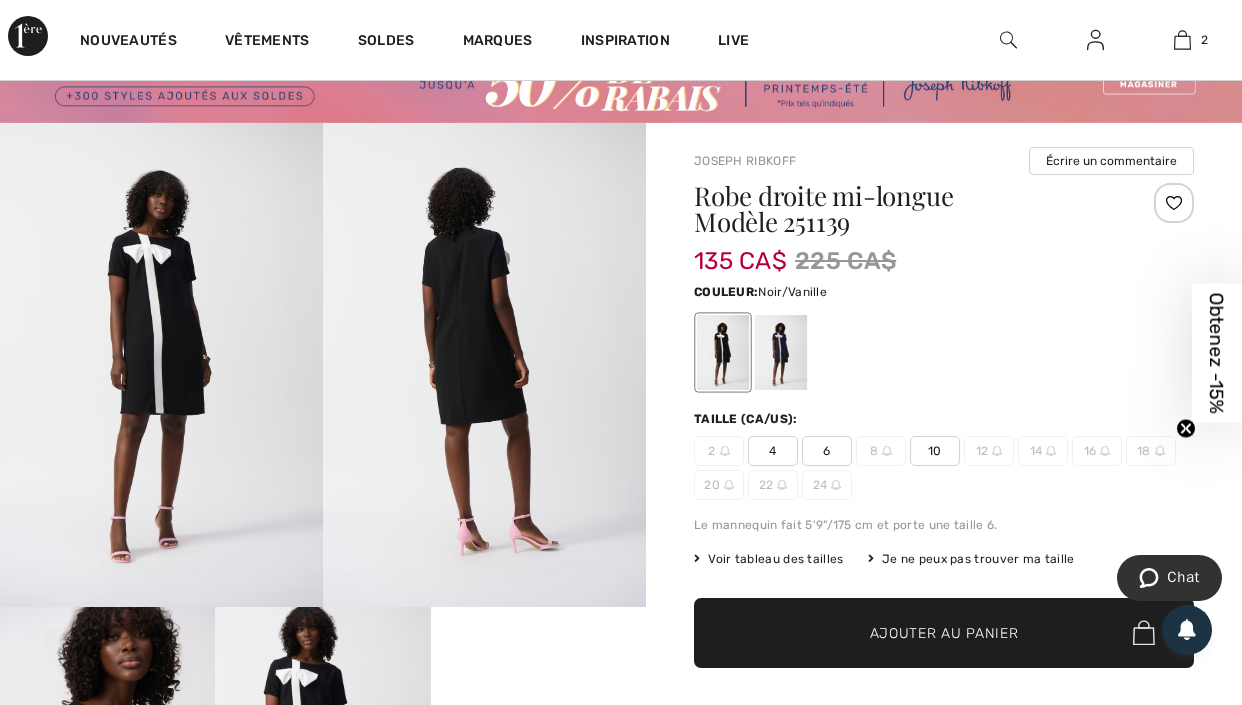 scroll, scrollTop: 0, scrollLeft: 0, axis: both 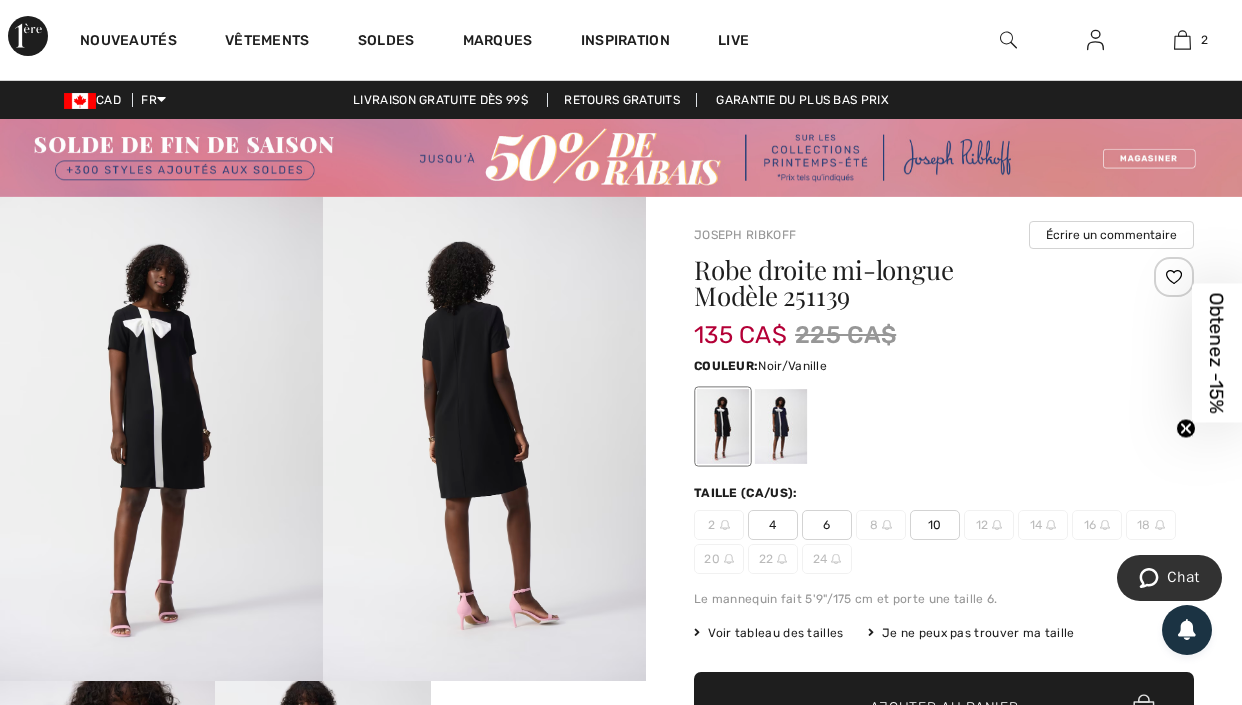 click at bounding box center [161, 439] 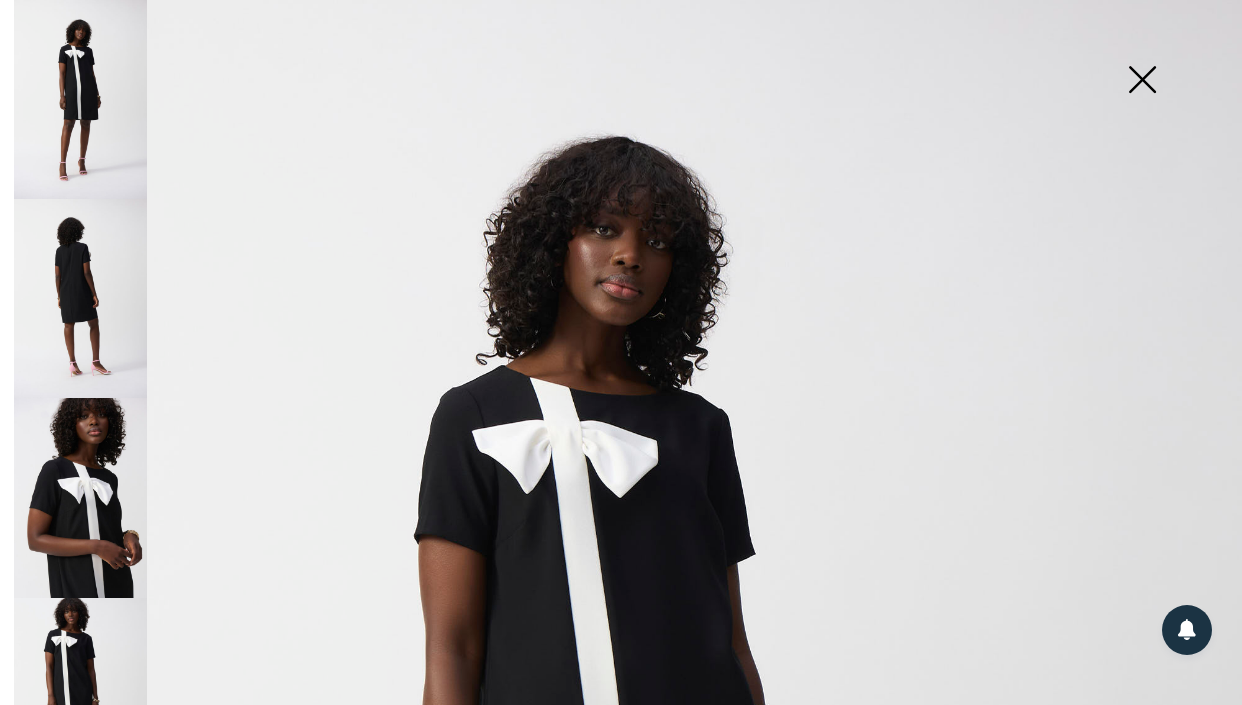 scroll, scrollTop: 0, scrollLeft: 0, axis: both 